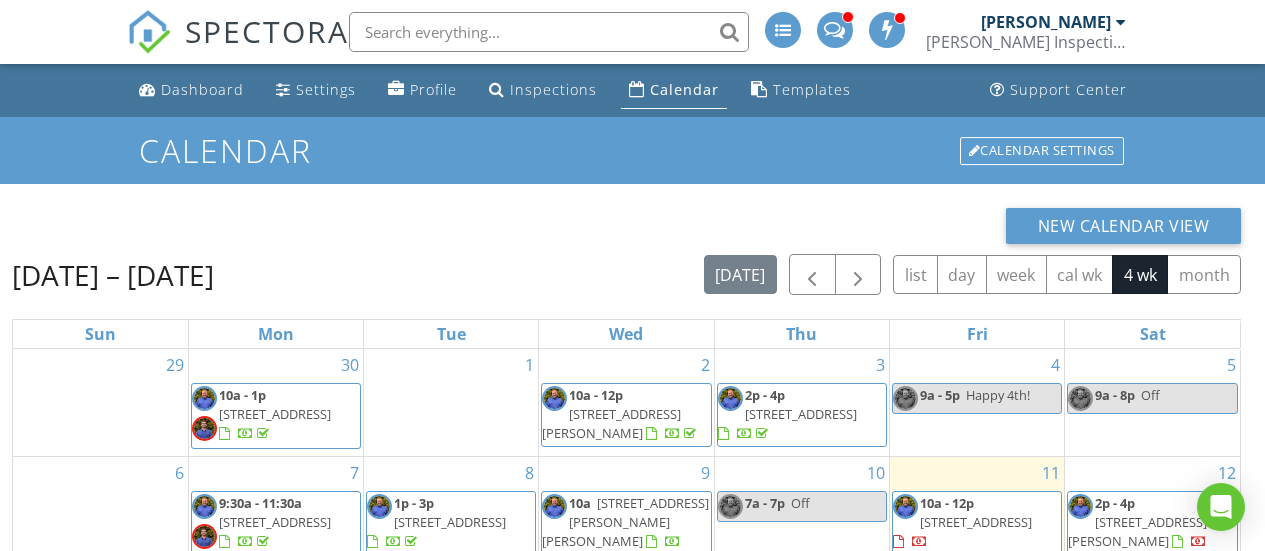 scroll, scrollTop: 100, scrollLeft: 0, axis: vertical 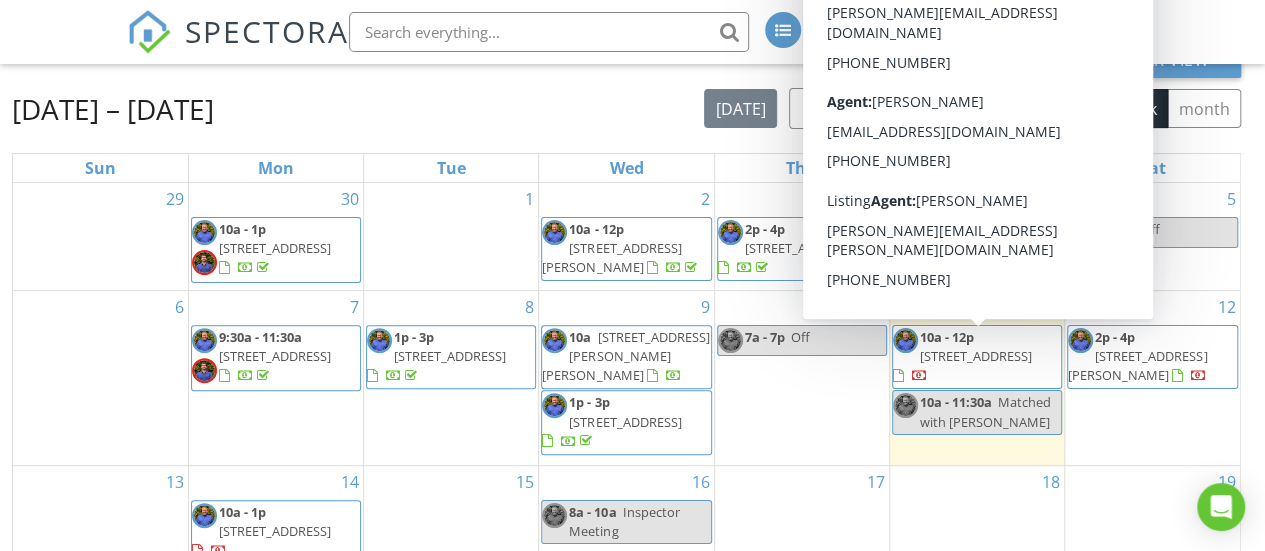 click on "[STREET_ADDRESS]" at bounding box center (976, 356) 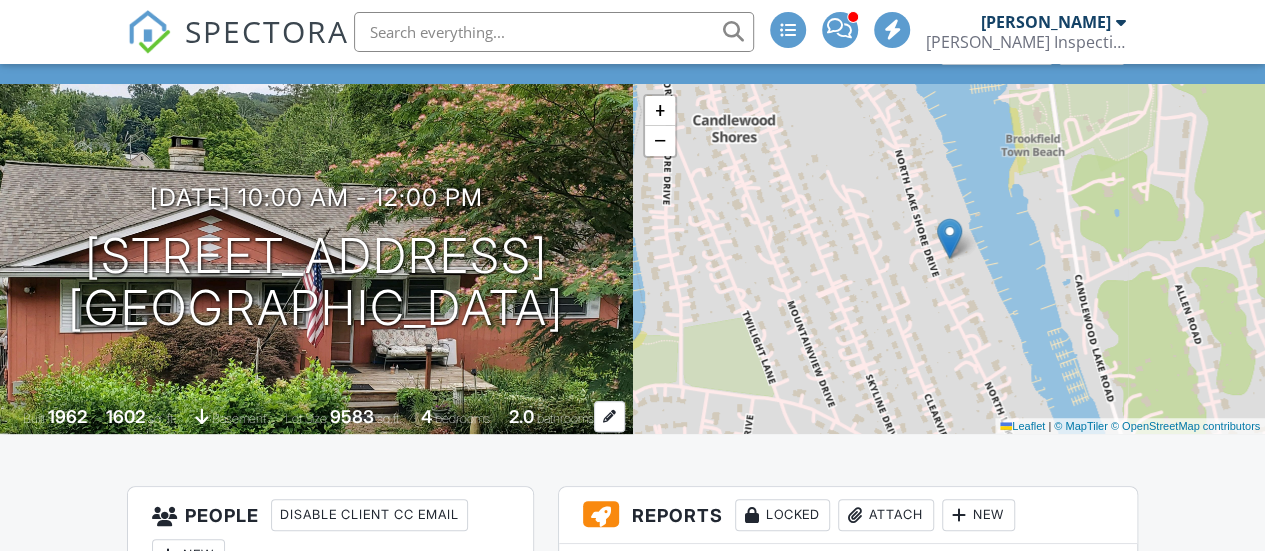 scroll, scrollTop: 0, scrollLeft: 0, axis: both 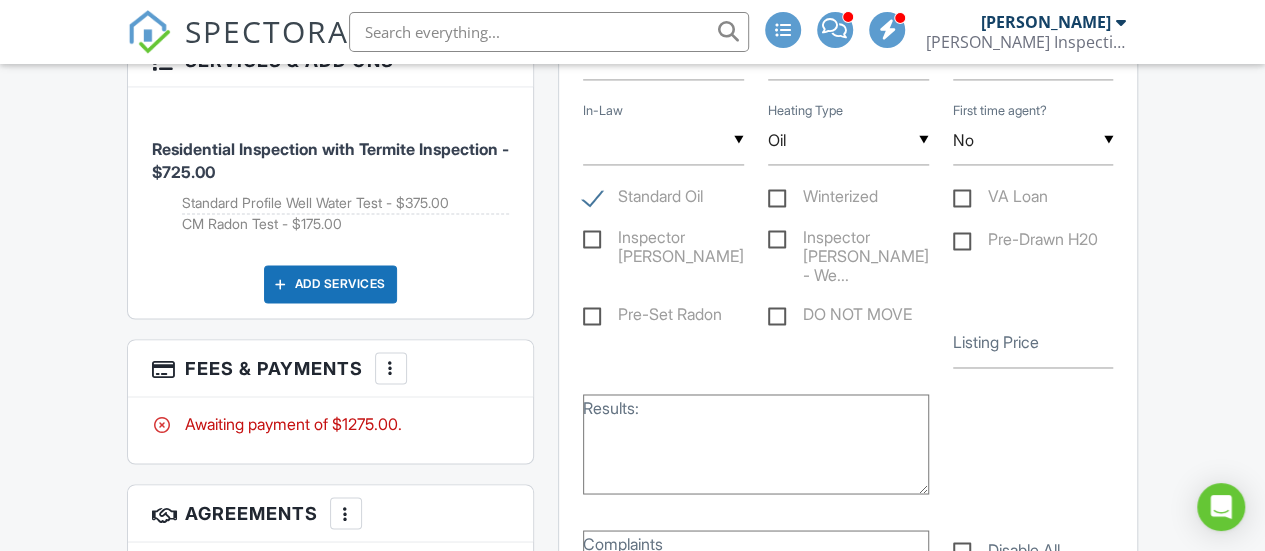 click on "Add Services" at bounding box center (330, 284) 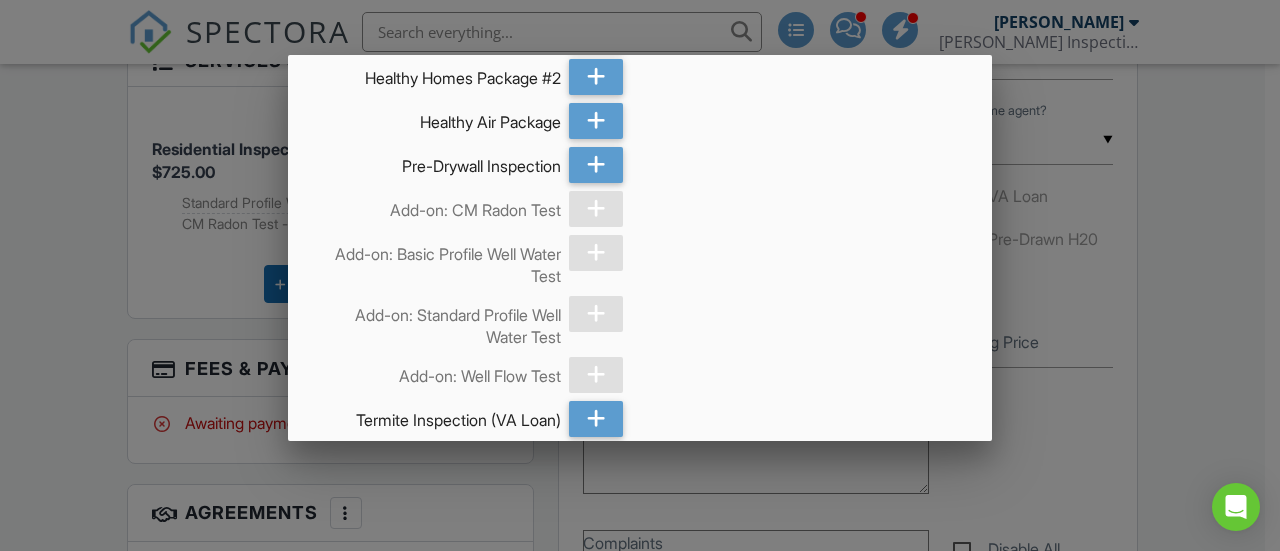 scroll, scrollTop: 4360, scrollLeft: 0, axis: vertical 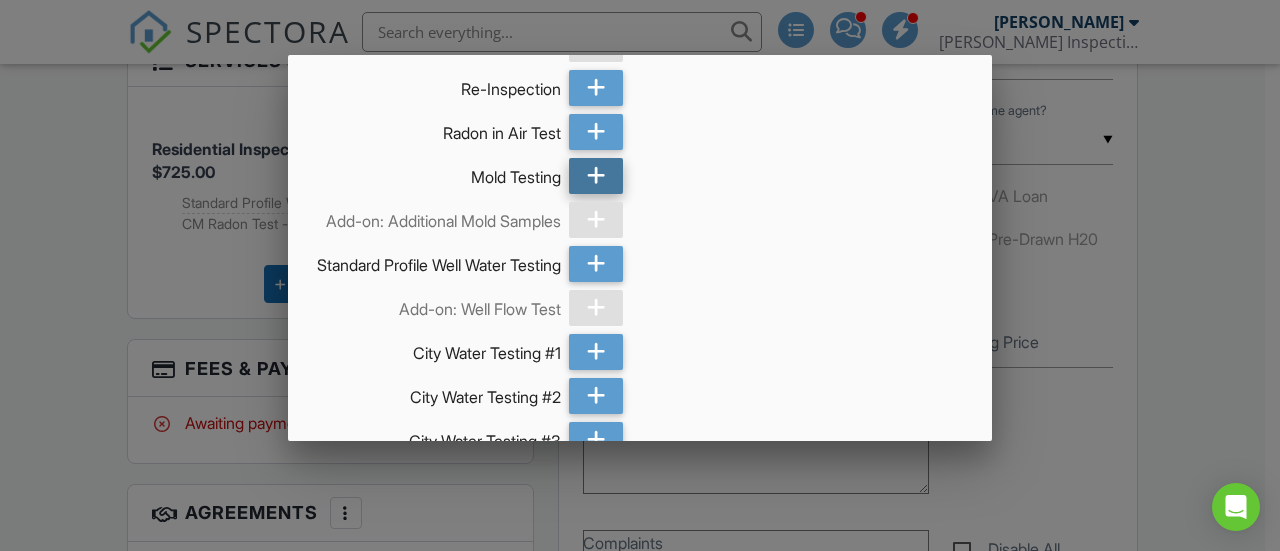 click 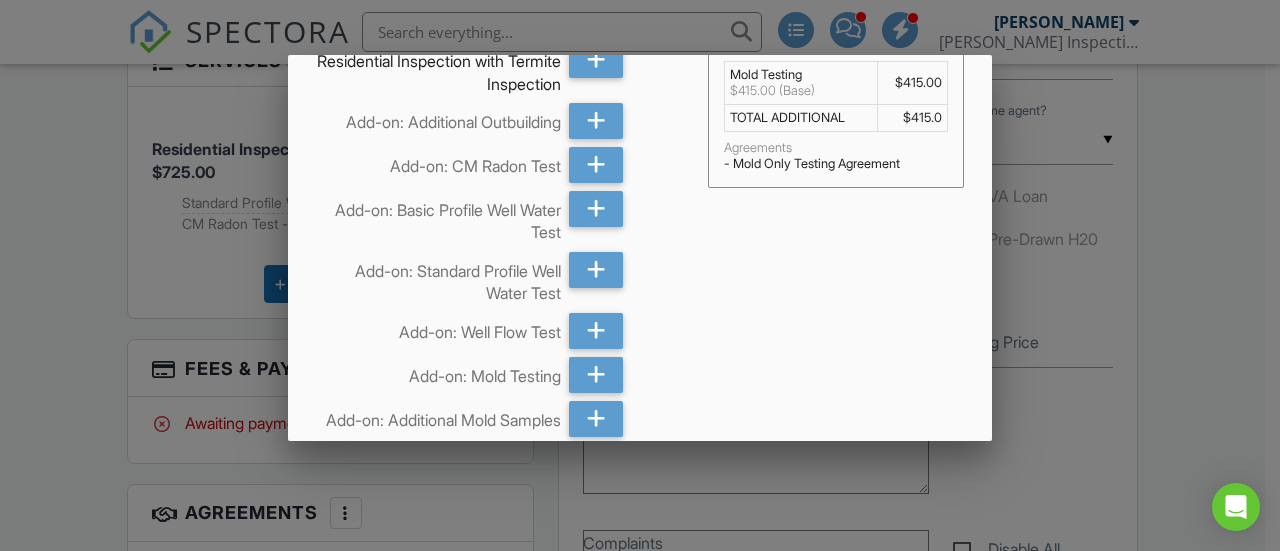 scroll, scrollTop: 0, scrollLeft: 0, axis: both 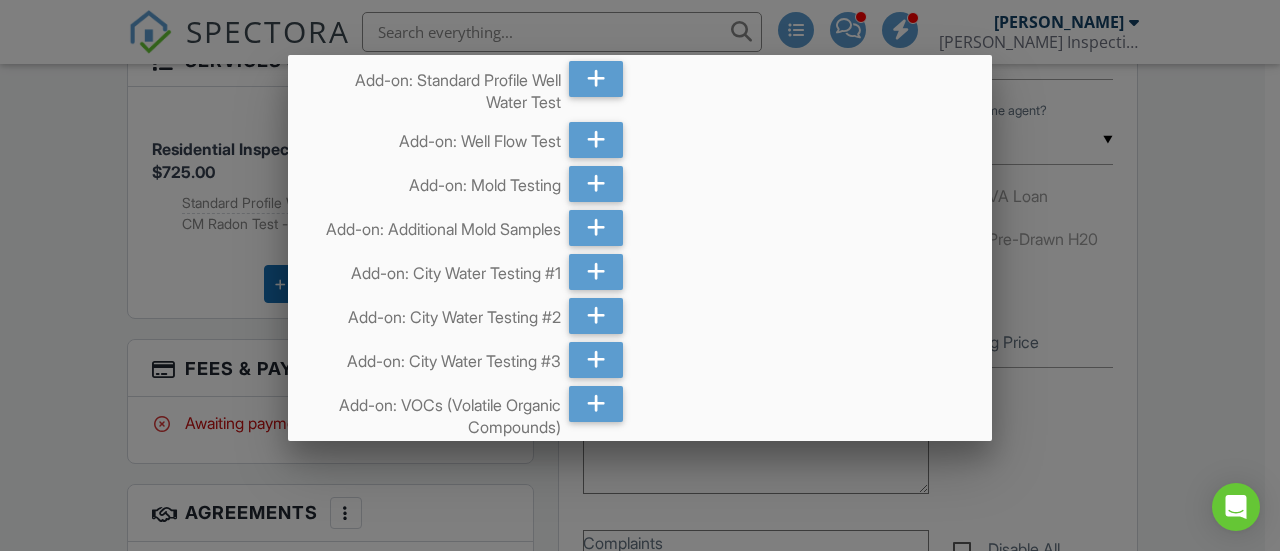 click at bounding box center (640, 244) 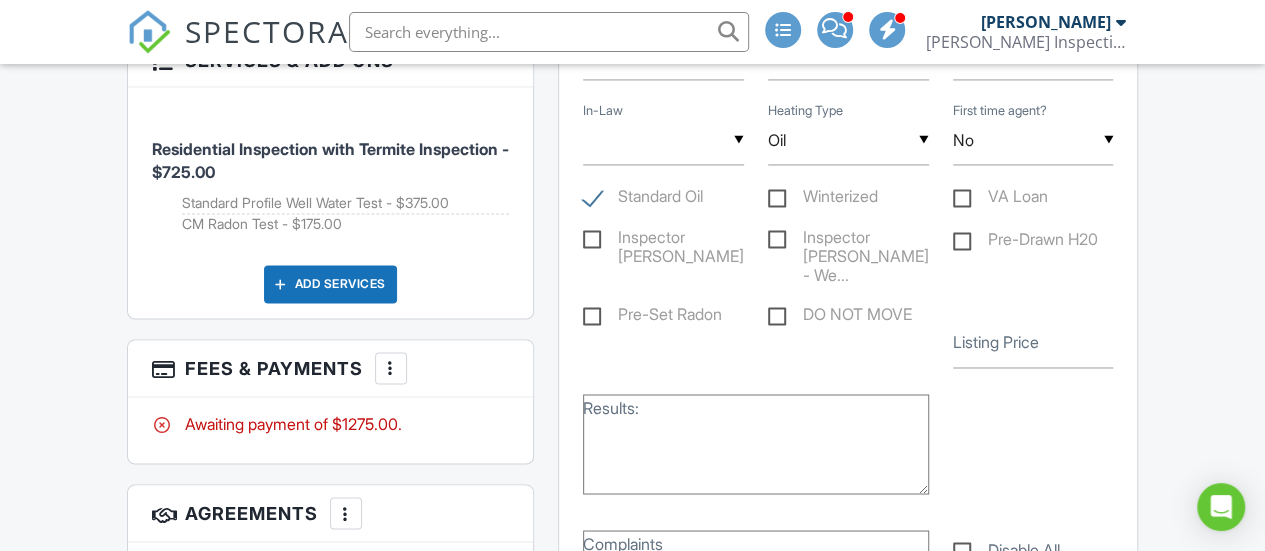 click at bounding box center [391, 368] 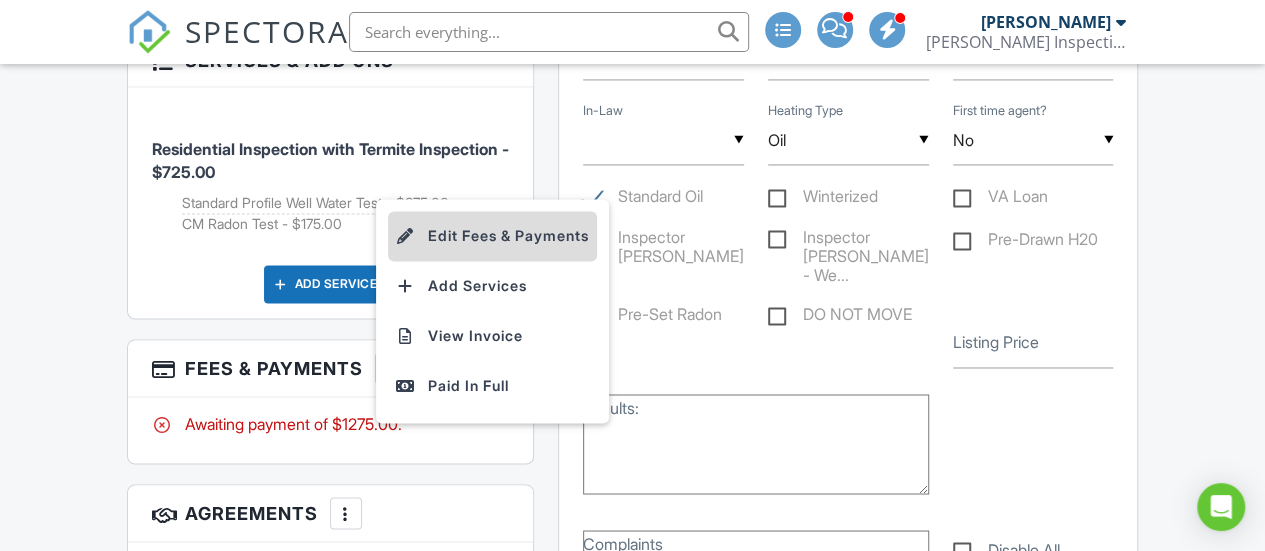 click on "Edit Fees & Payments" at bounding box center [492, 236] 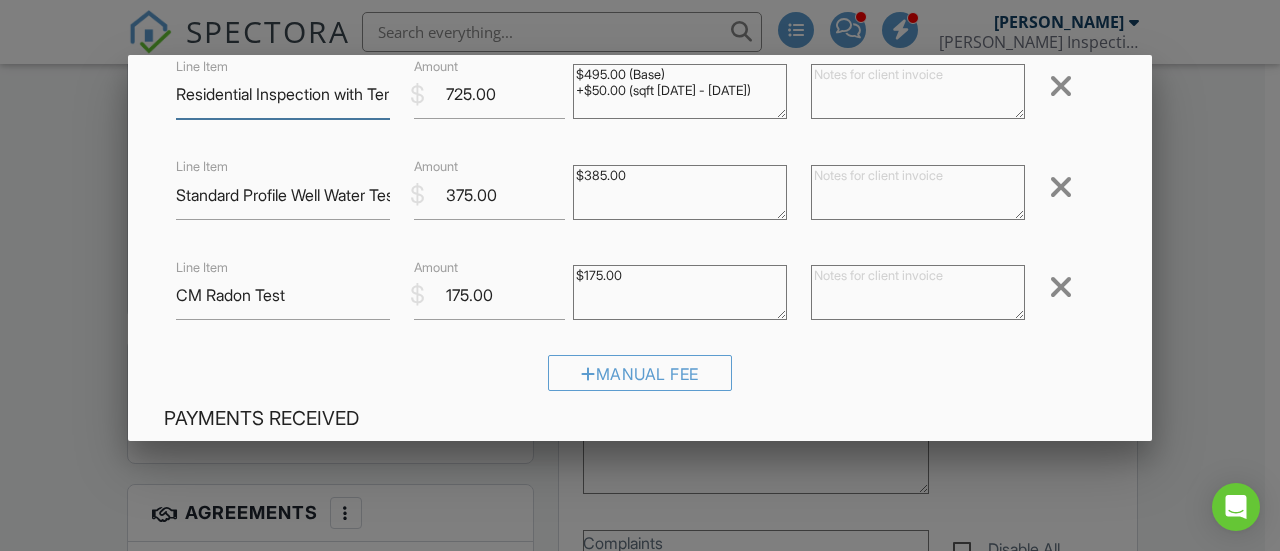 scroll, scrollTop: 154, scrollLeft: 0, axis: vertical 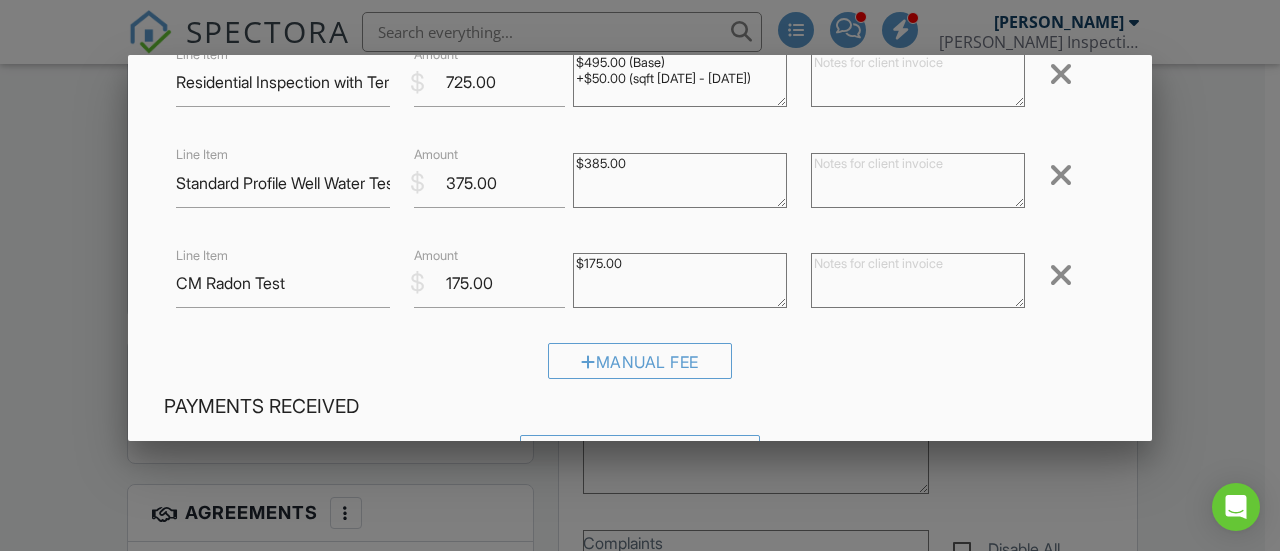 click at bounding box center [1061, 175] 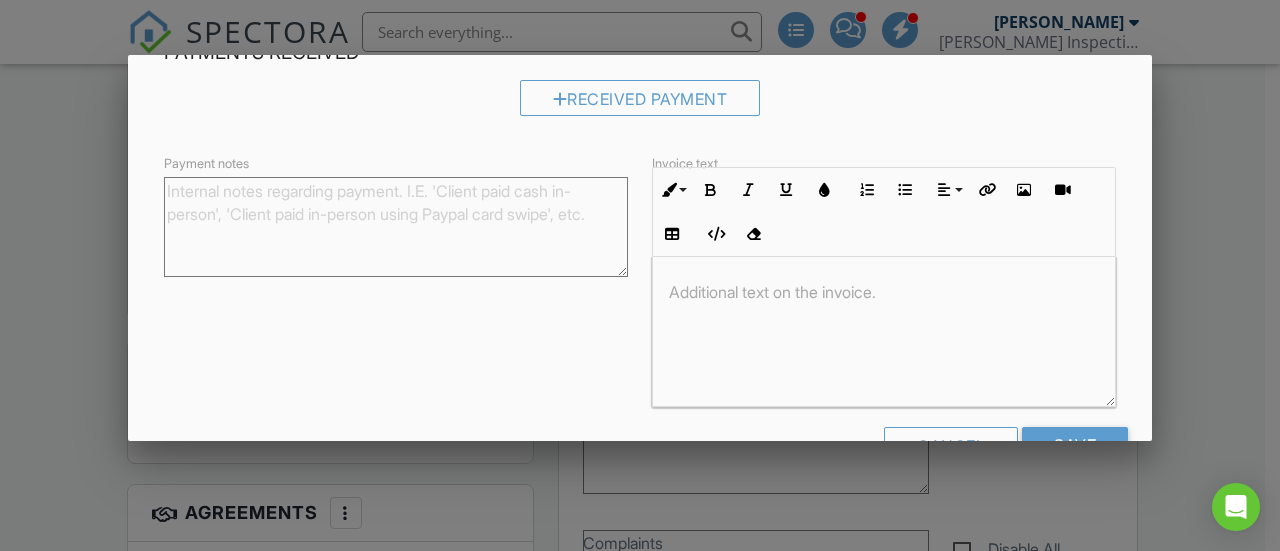 scroll, scrollTop: 468, scrollLeft: 0, axis: vertical 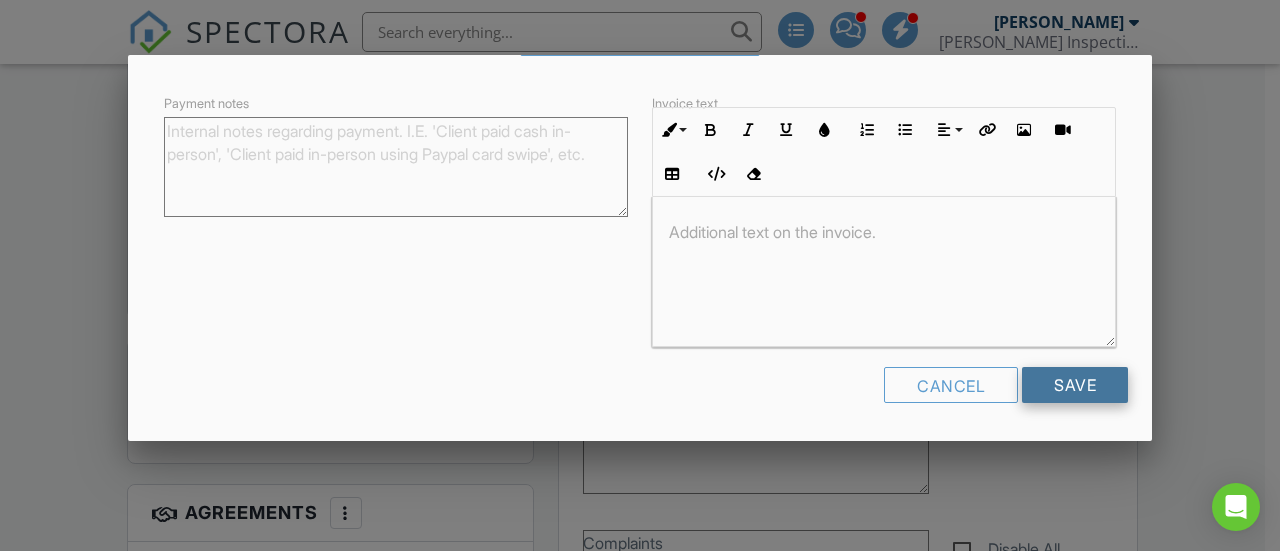 click on "Save" at bounding box center (1075, 385) 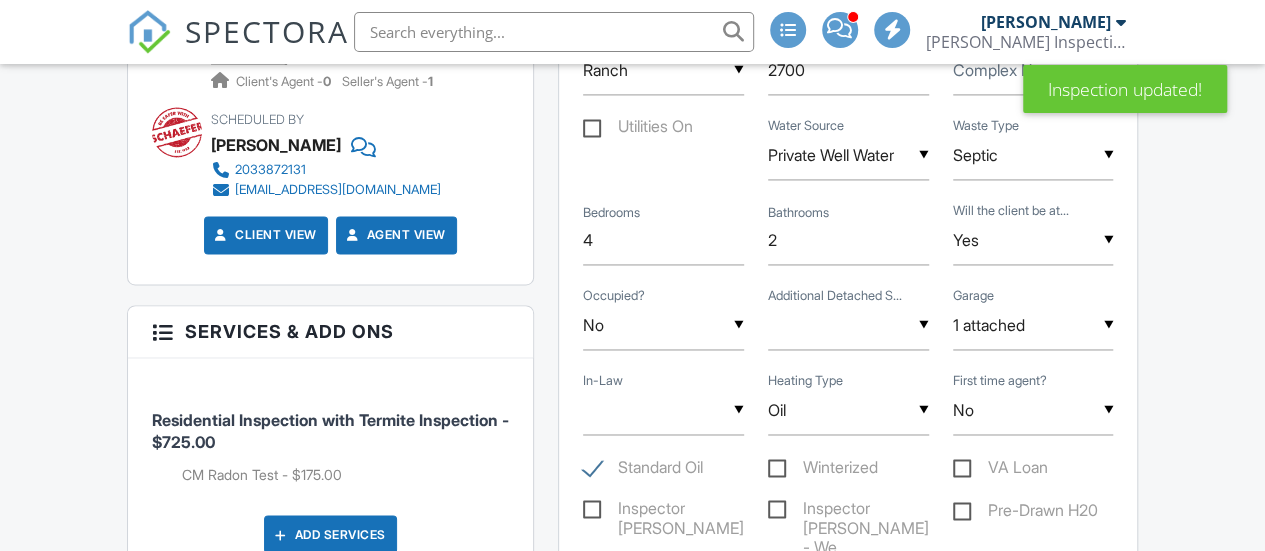 scroll, scrollTop: 1500, scrollLeft: 0, axis: vertical 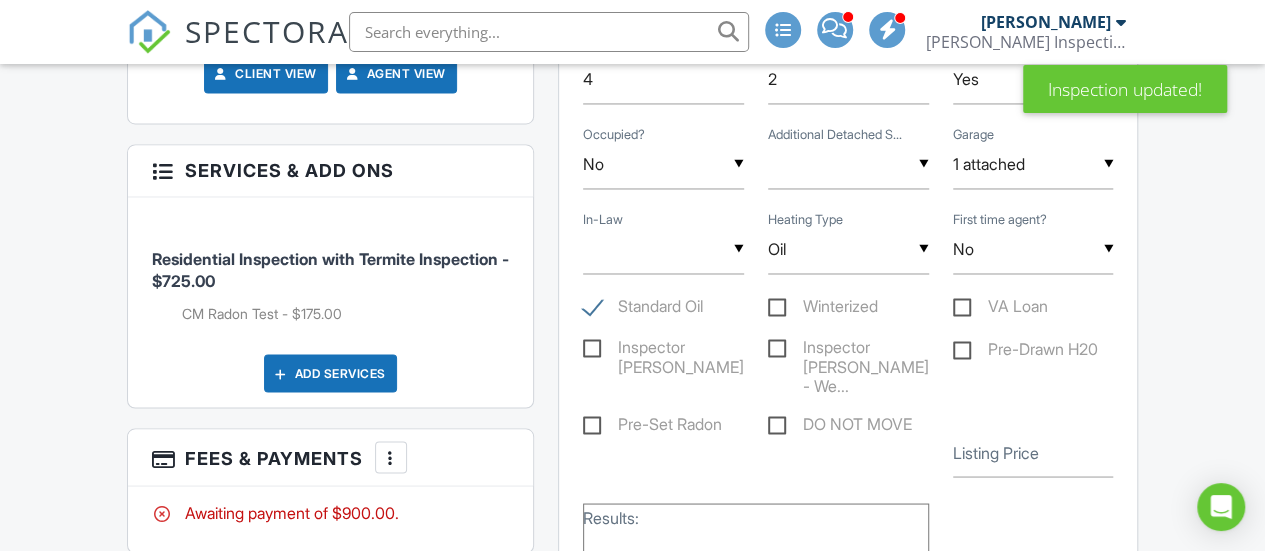 click on "Add Services" at bounding box center (330, 373) 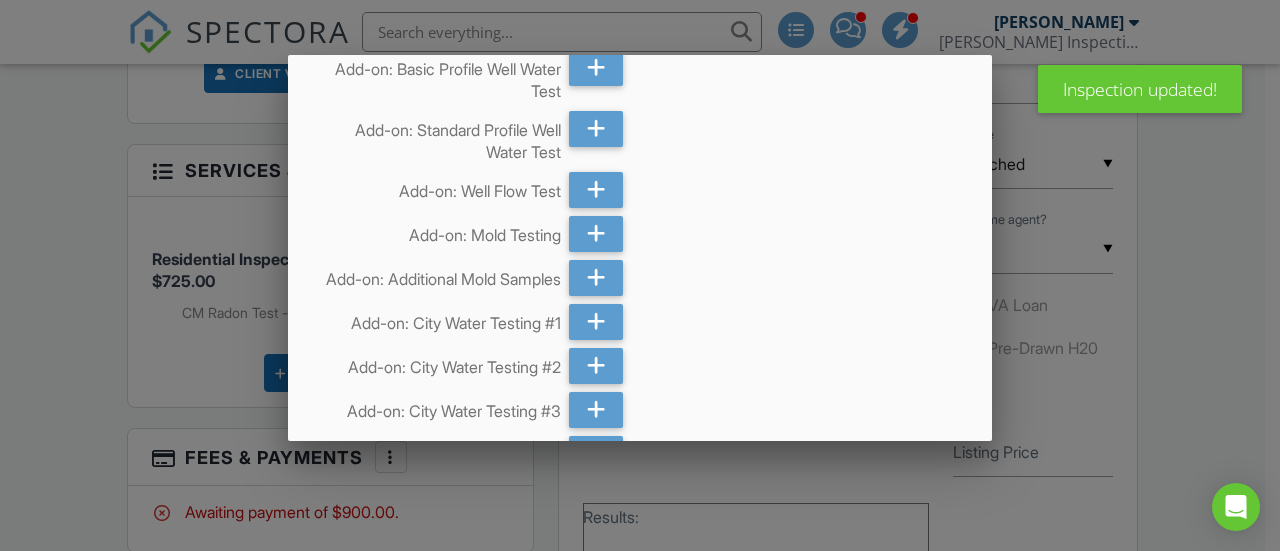 scroll, scrollTop: 200, scrollLeft: 0, axis: vertical 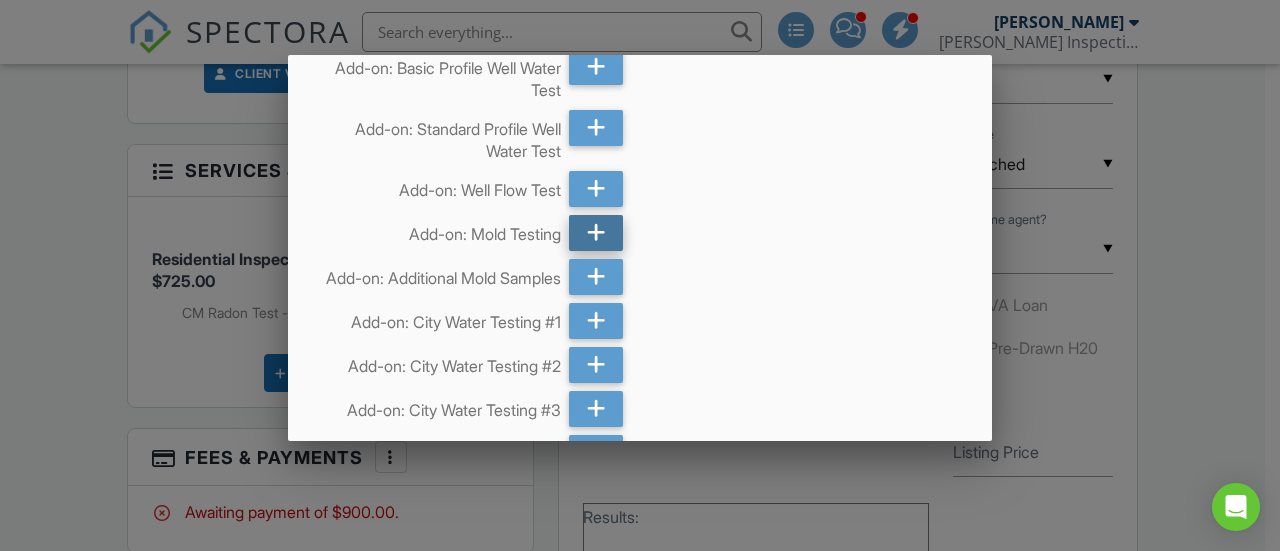 click 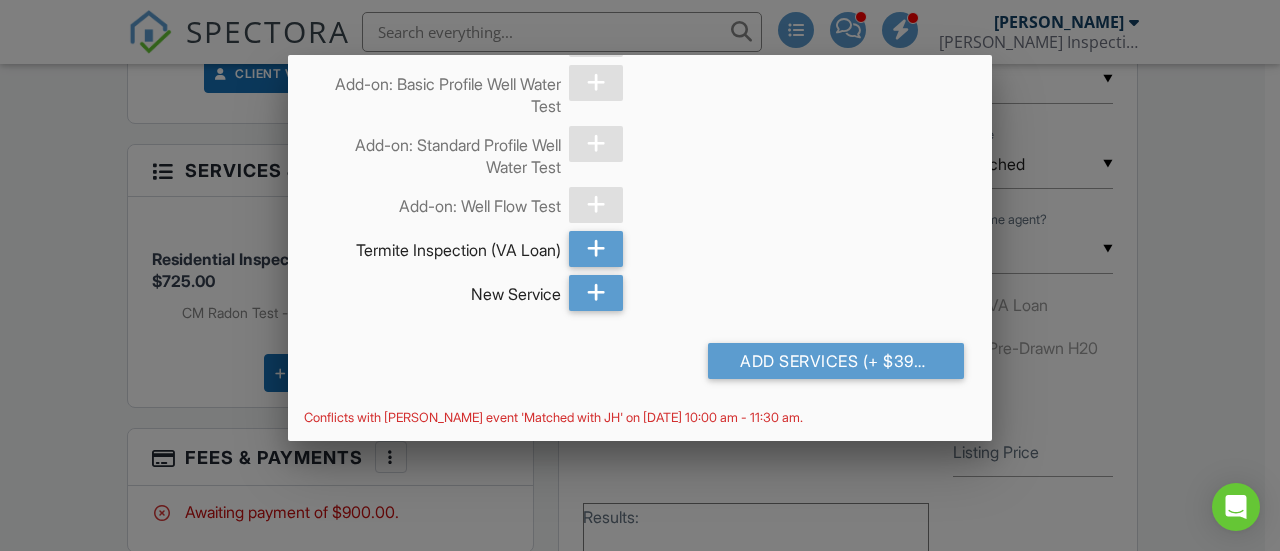 scroll, scrollTop: 4369, scrollLeft: 0, axis: vertical 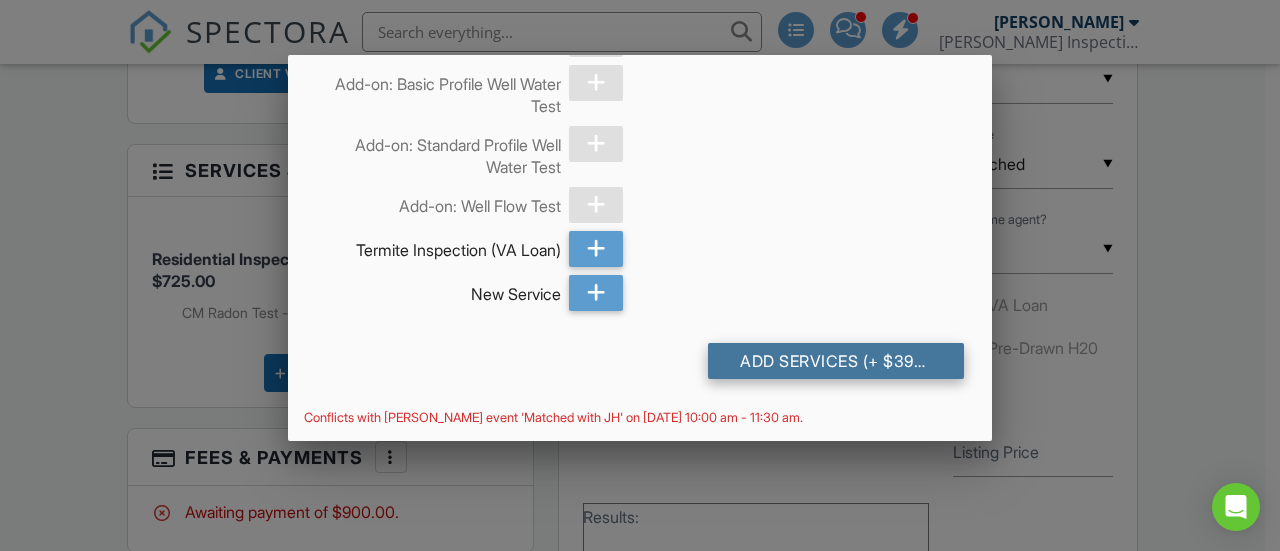 click on "Add Services
(+ $395.0)" 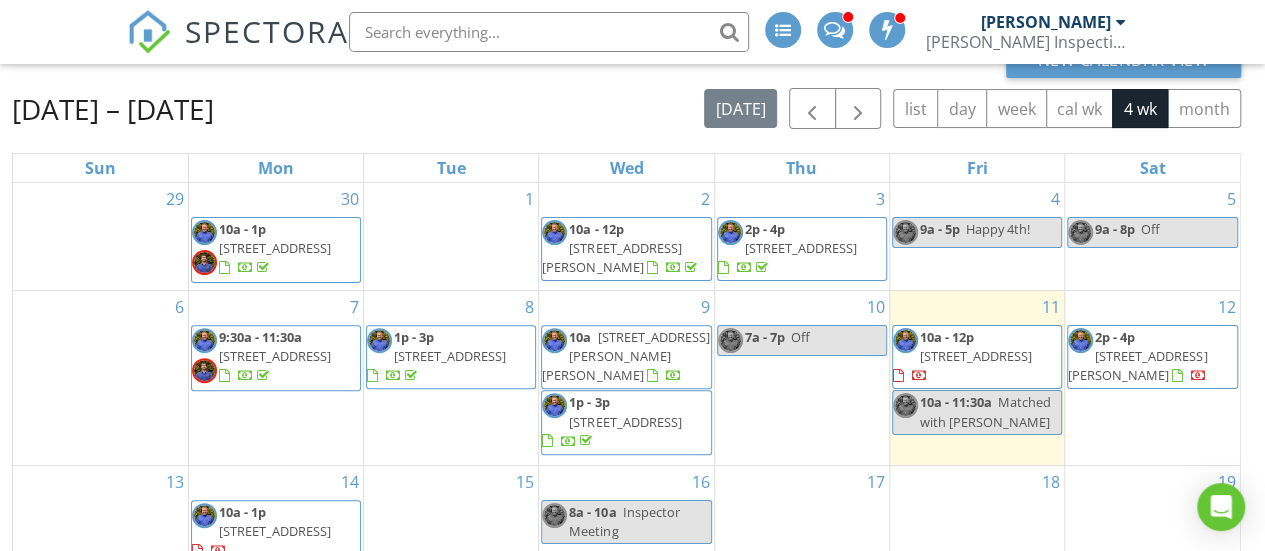 scroll, scrollTop: 0, scrollLeft: 0, axis: both 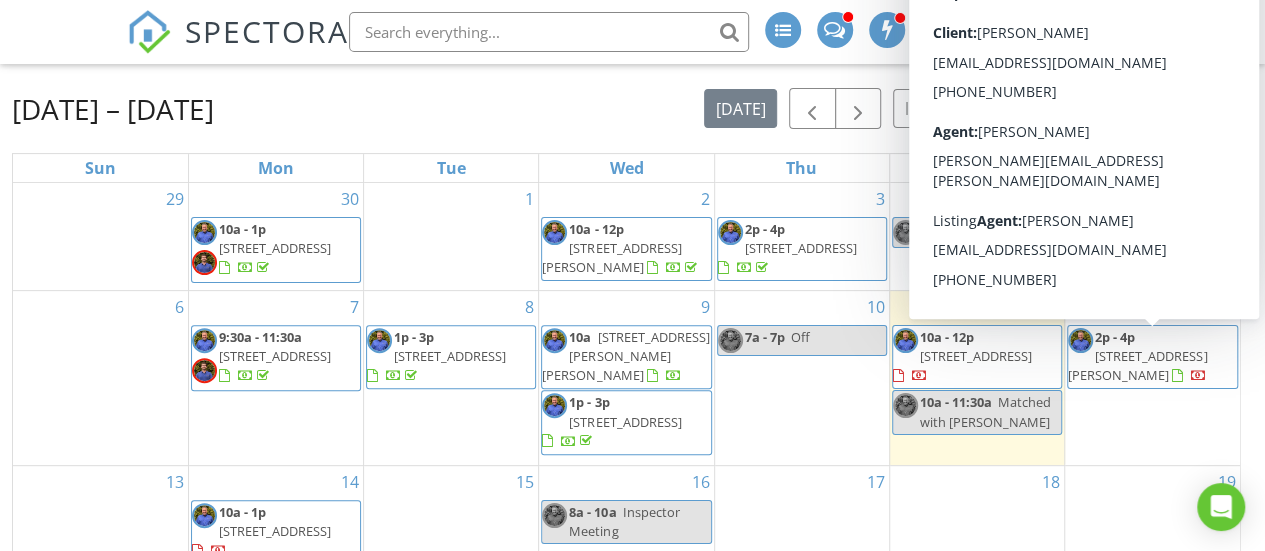 click on "[STREET_ADDRESS][PERSON_NAME]" at bounding box center [1137, 365] 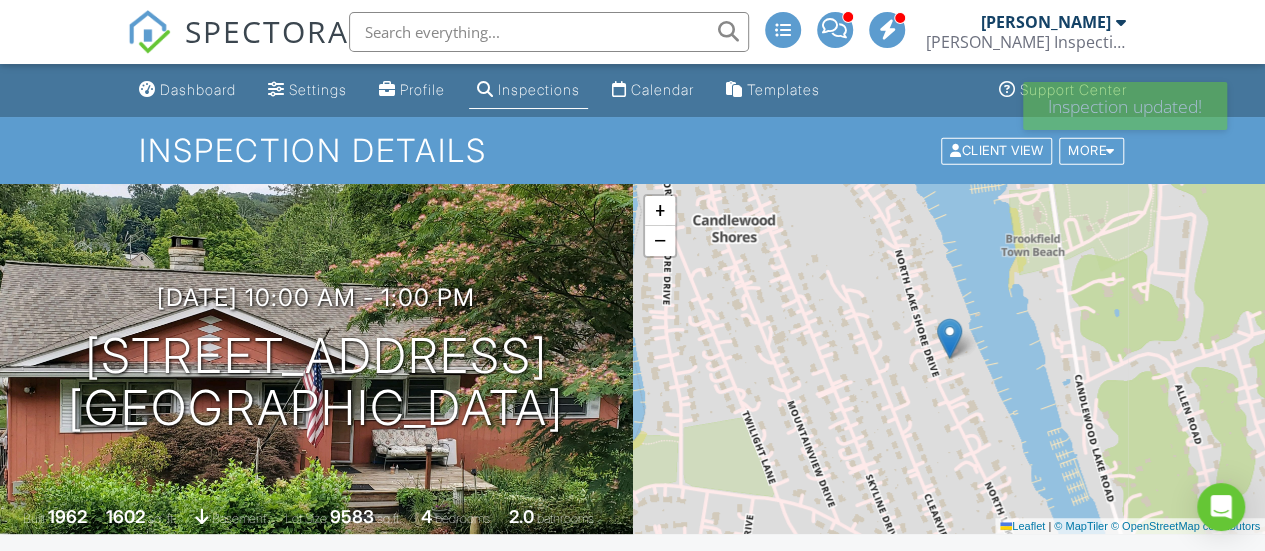 scroll, scrollTop: 0, scrollLeft: 0, axis: both 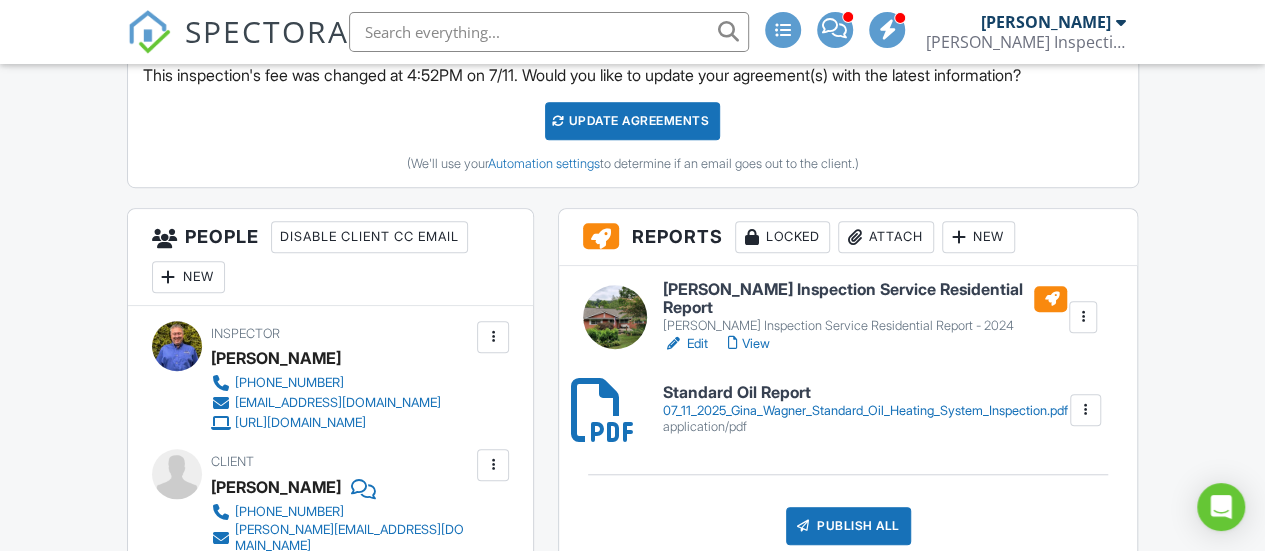 click on "Edit" at bounding box center [685, 344] 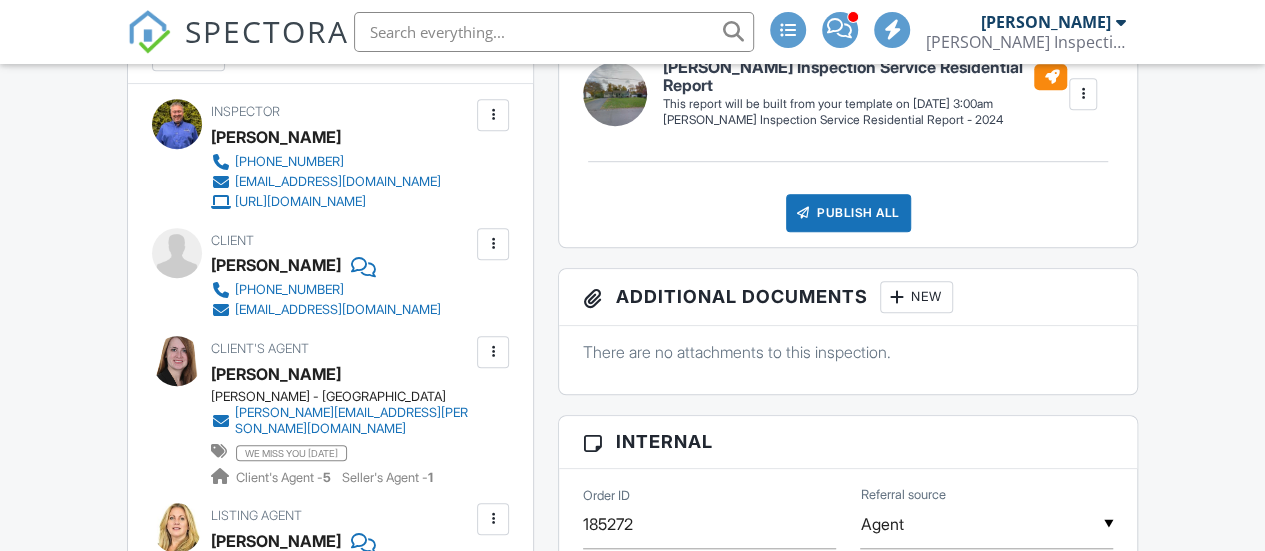 scroll, scrollTop: 600, scrollLeft: 0, axis: vertical 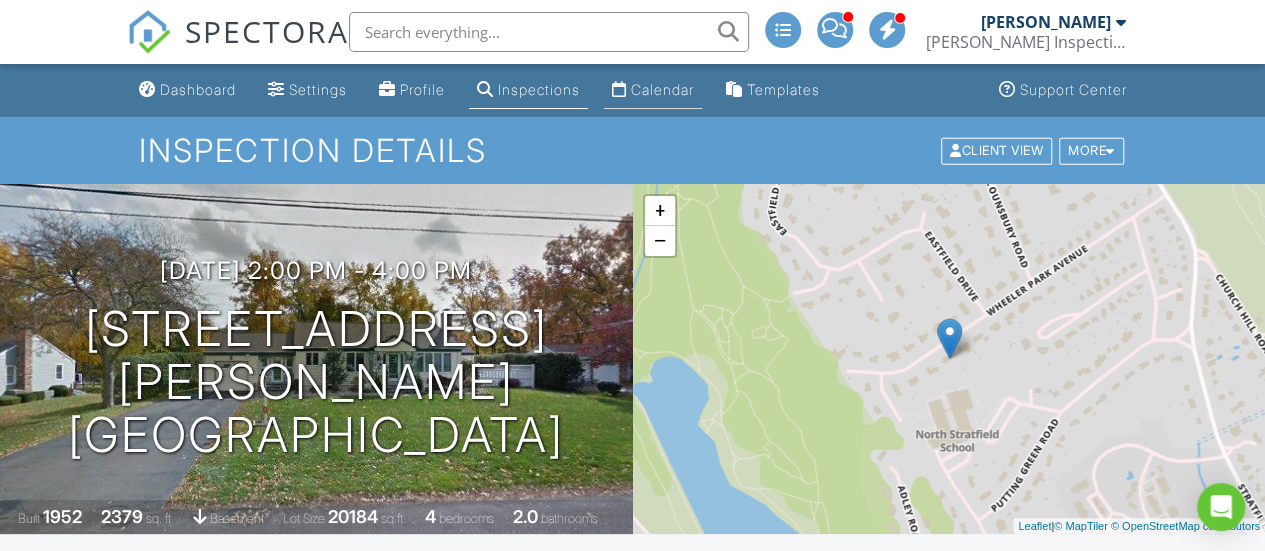 click on "Calendar" at bounding box center (662, 89) 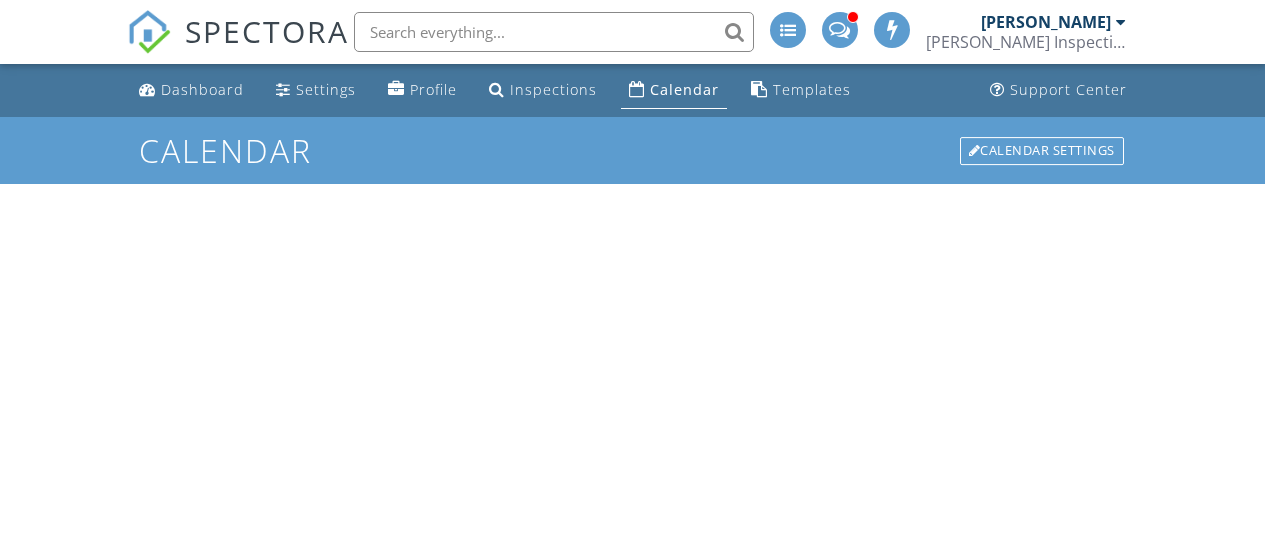 scroll, scrollTop: 0, scrollLeft: 0, axis: both 